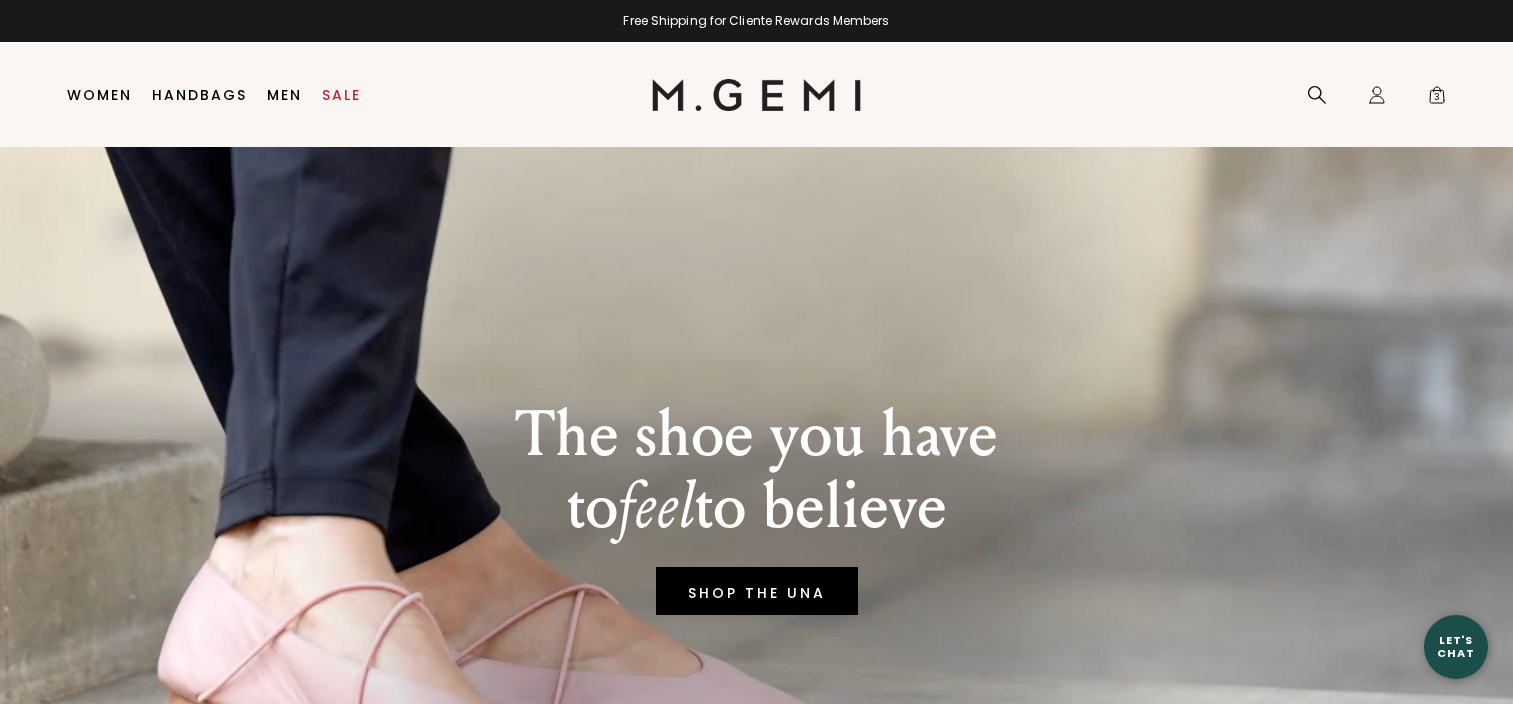 scroll, scrollTop: 0, scrollLeft: 0, axis: both 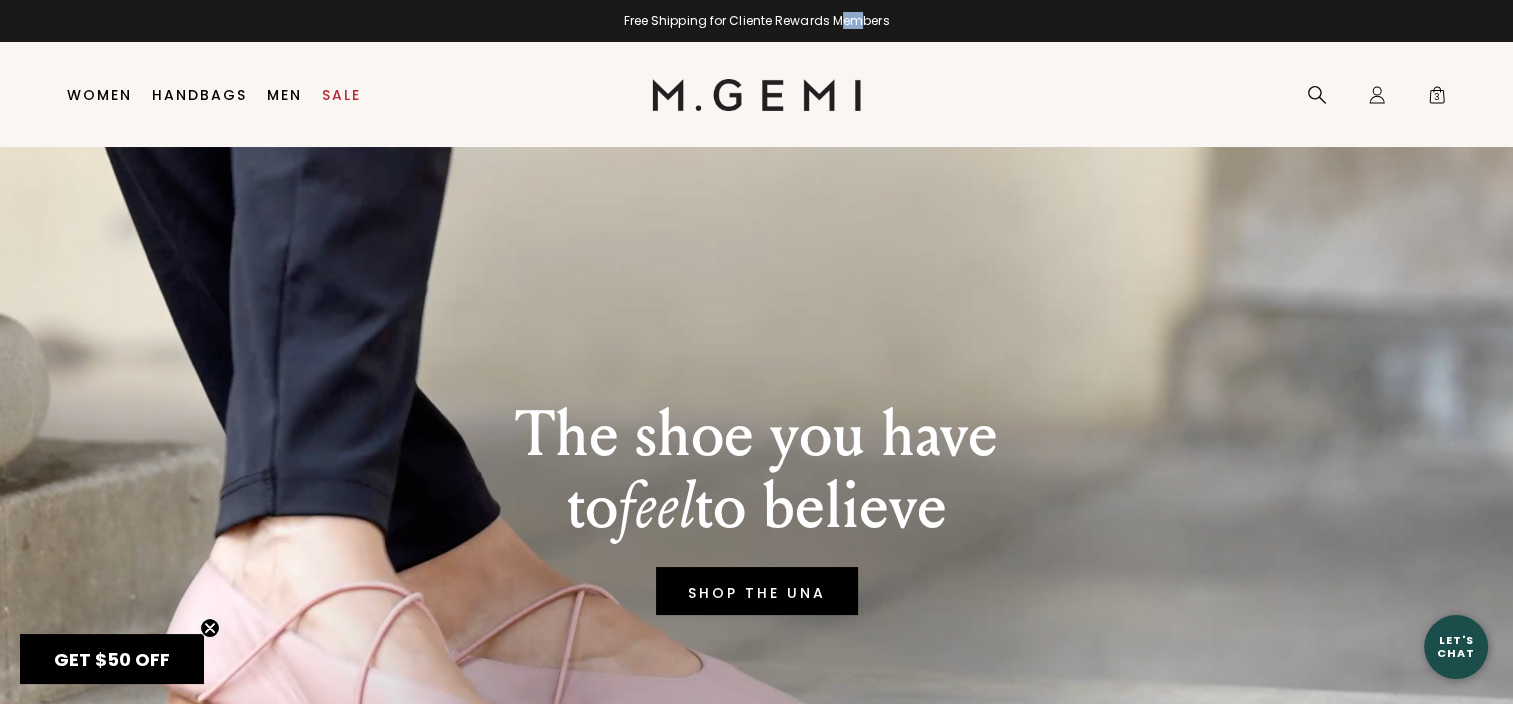 drag, startPoint x: 749, startPoint y: 30, endPoint x: 767, endPoint y: 31, distance: 18.027756 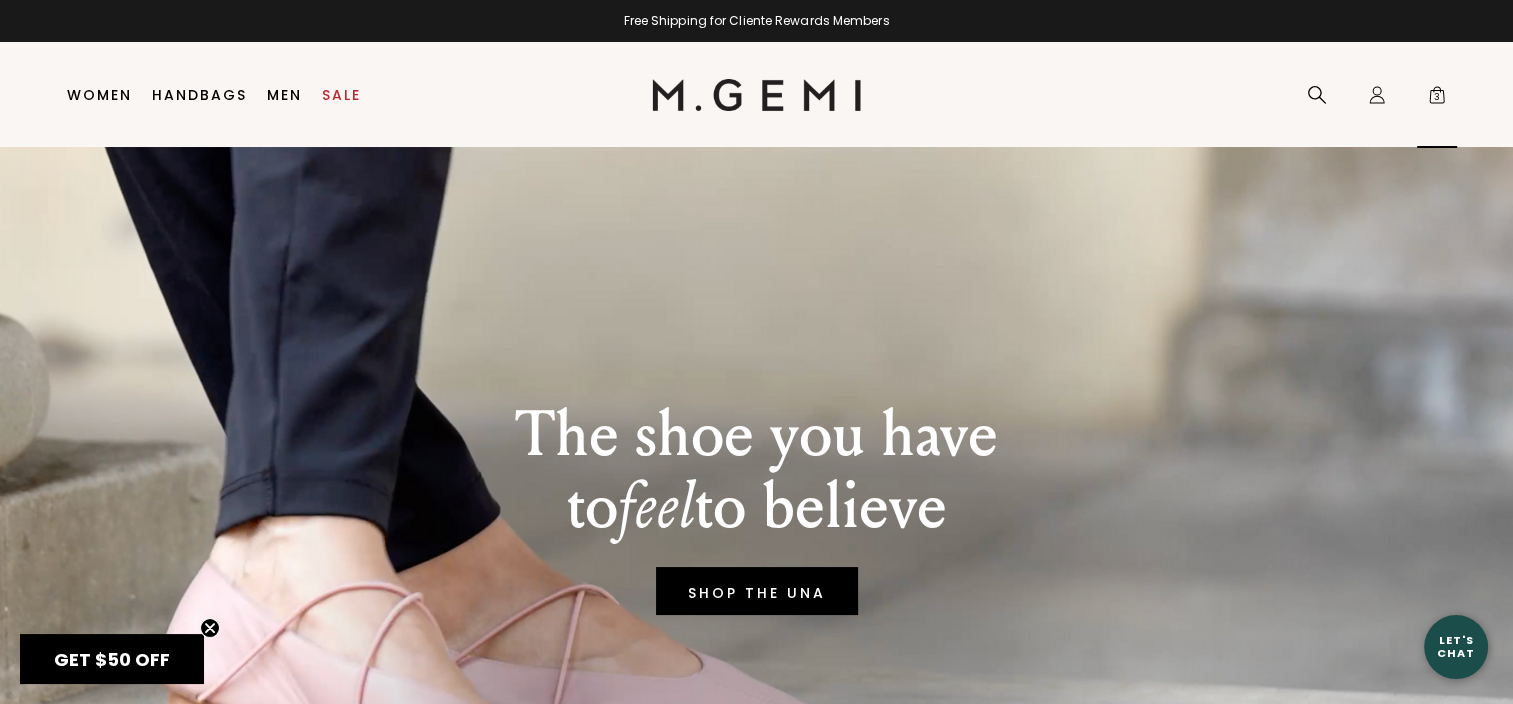click on "3" at bounding box center [1437, 99] 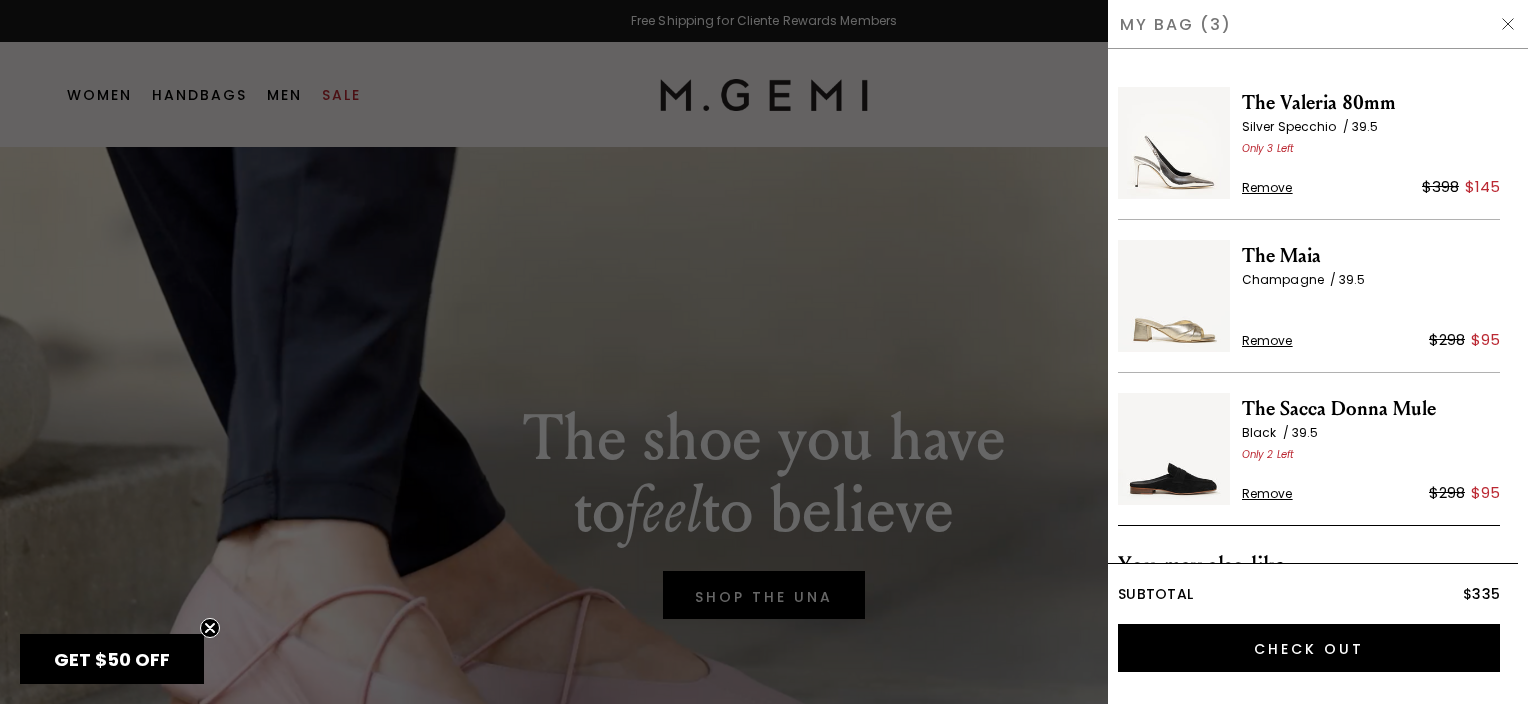 scroll, scrollTop: 0, scrollLeft: 0, axis: both 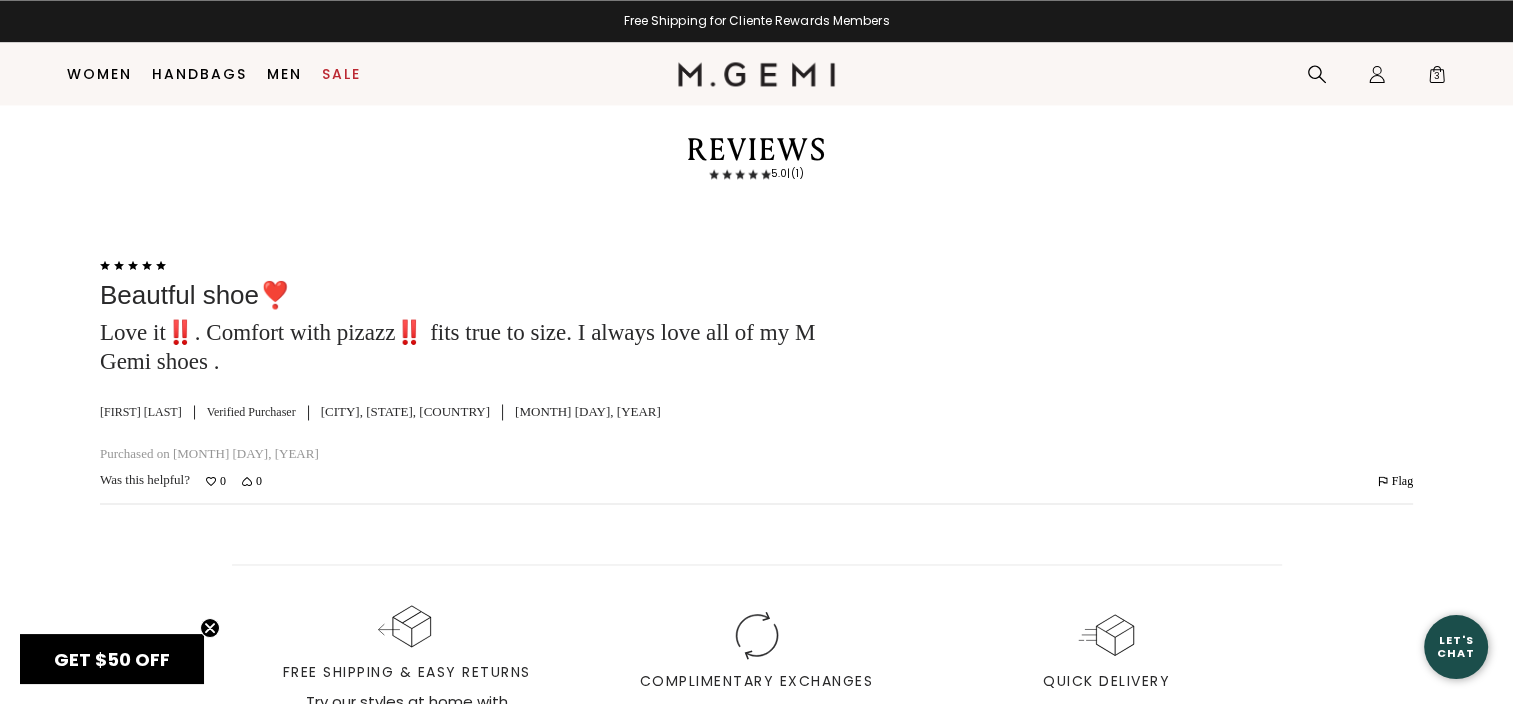 click at bounding box center [1536, -283] 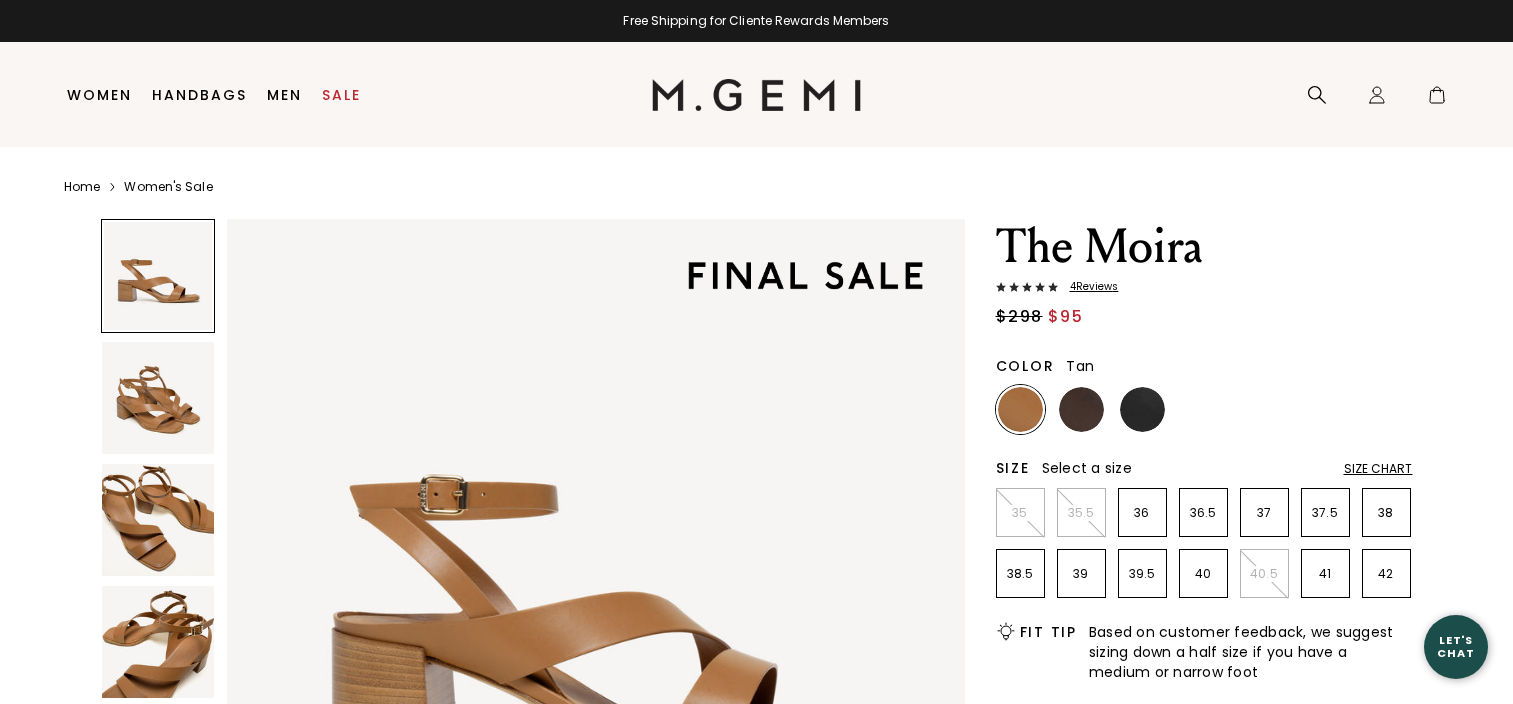 scroll, scrollTop: 0, scrollLeft: 0, axis: both 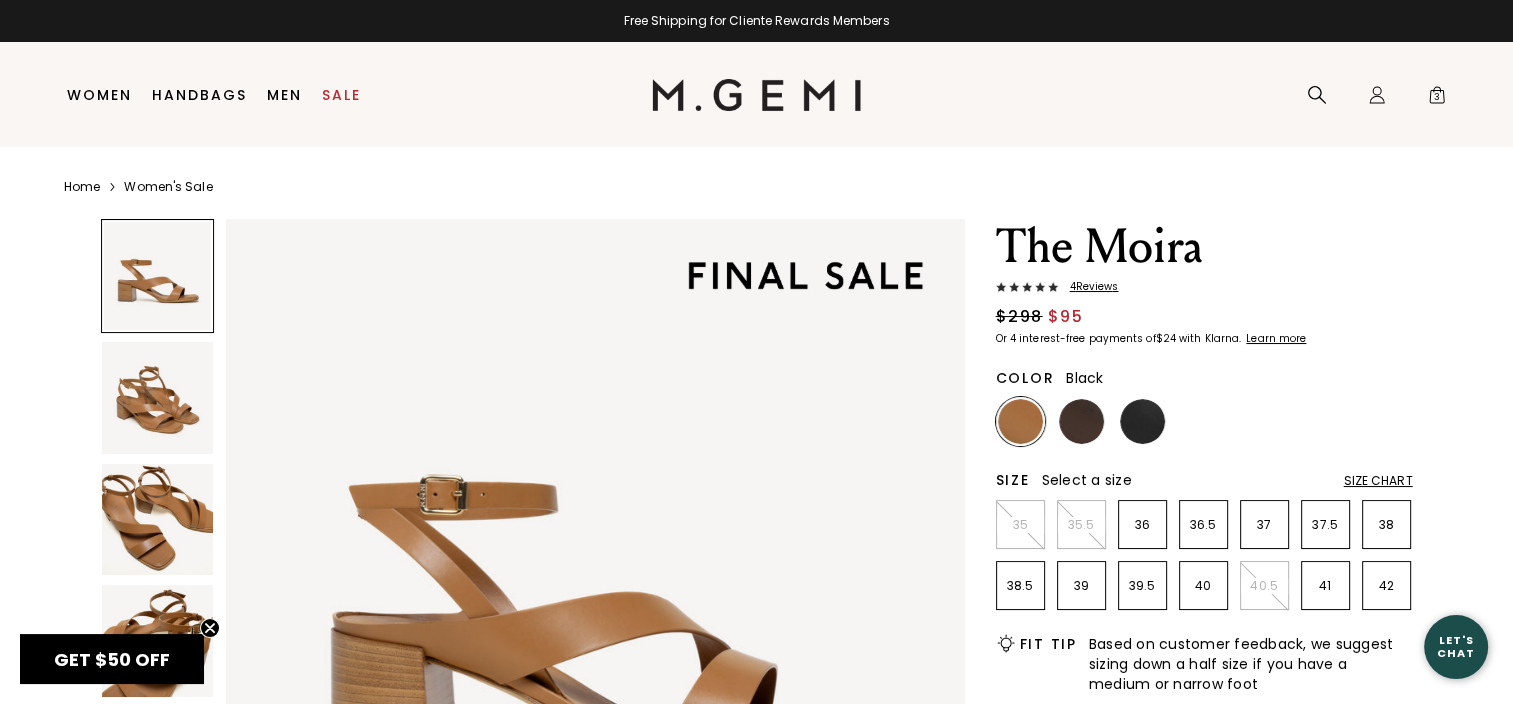 click at bounding box center [1142, 421] 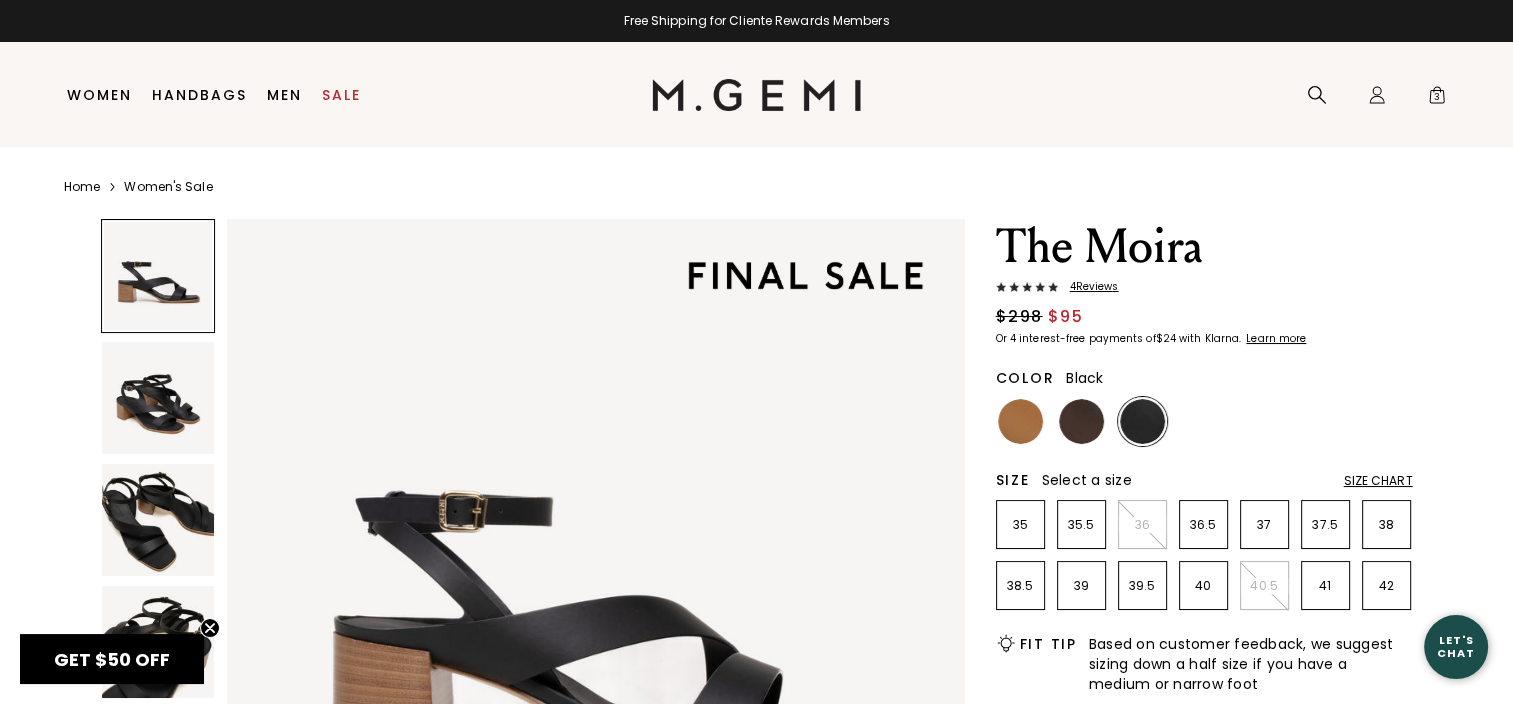 scroll, scrollTop: 0, scrollLeft: 0, axis: both 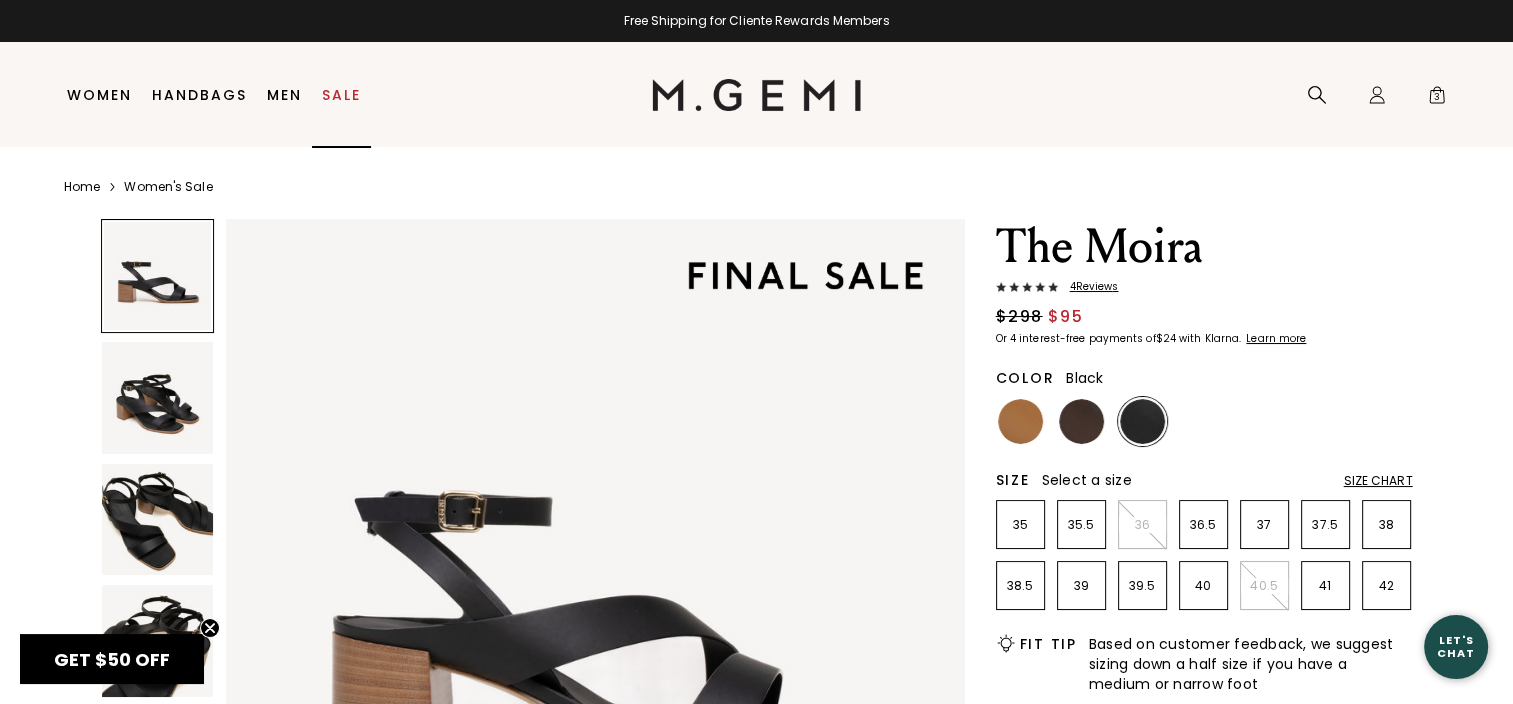 click on "Sale" at bounding box center (341, 95) 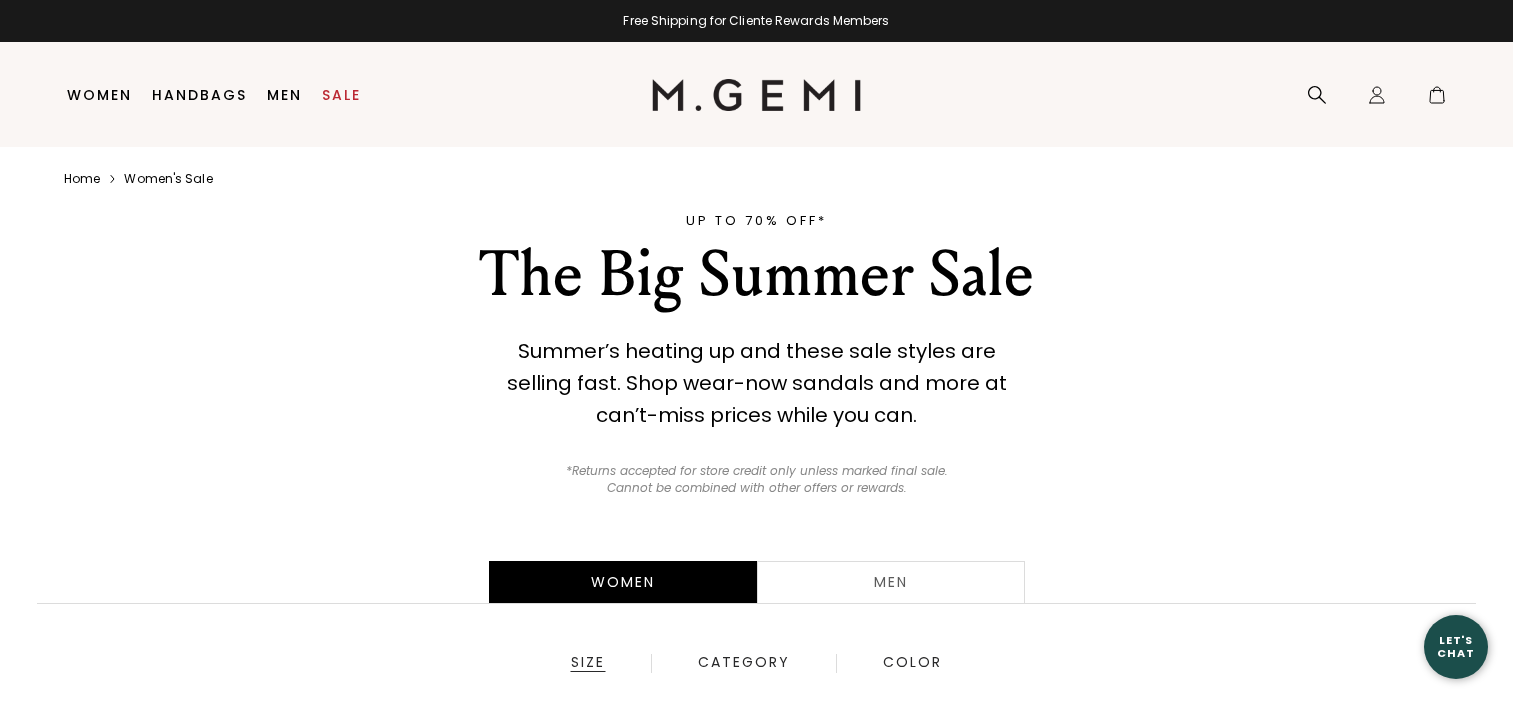 scroll, scrollTop: 0, scrollLeft: 0, axis: both 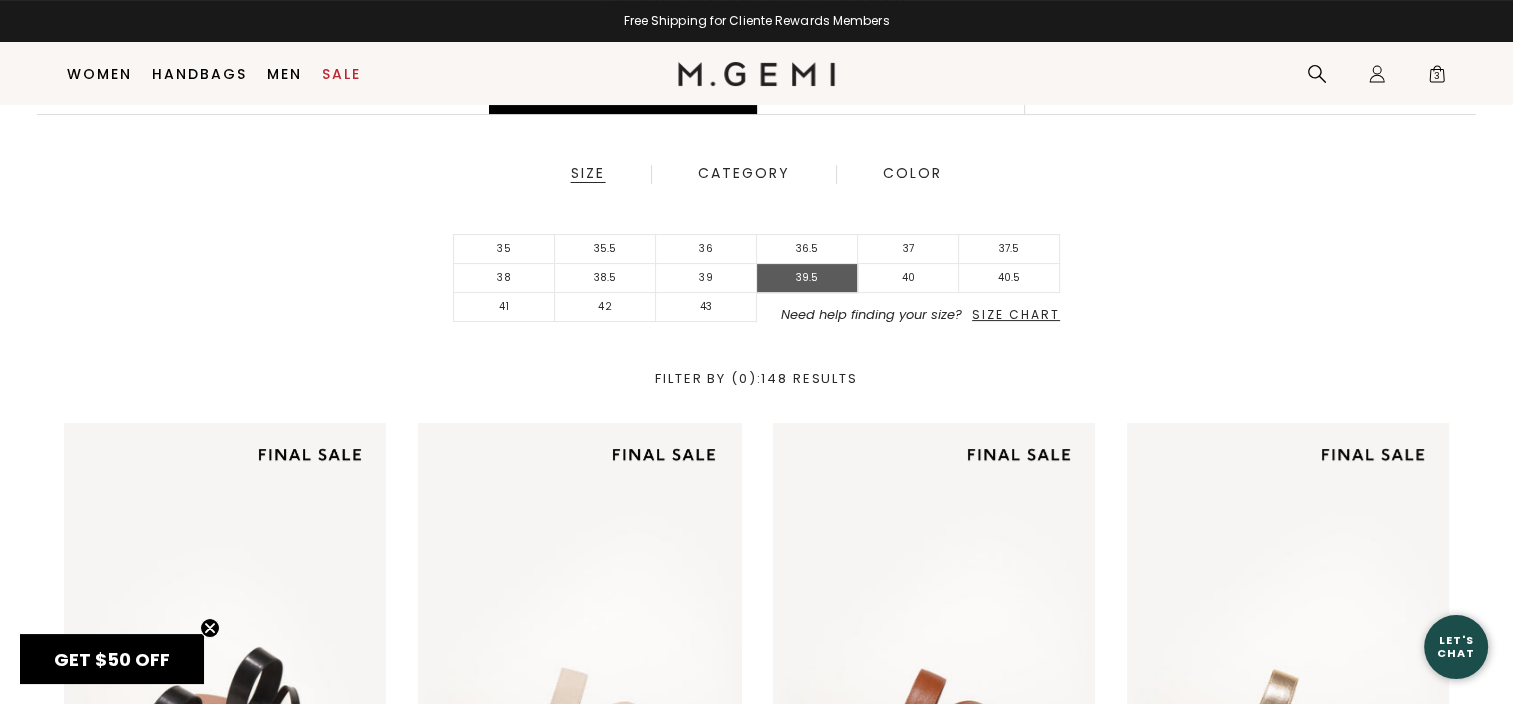 click on "39.5" at bounding box center (807, 278) 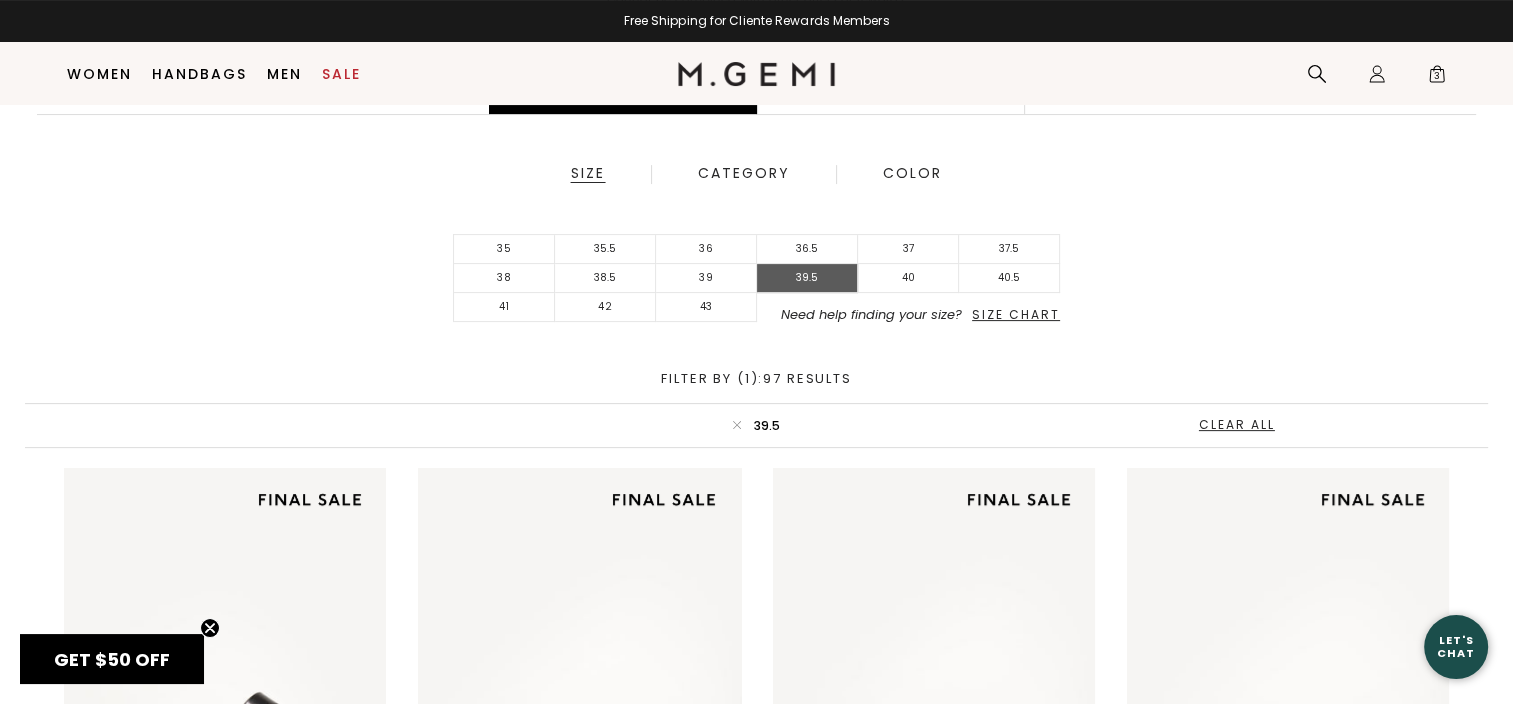 scroll, scrollTop: 0, scrollLeft: 0, axis: both 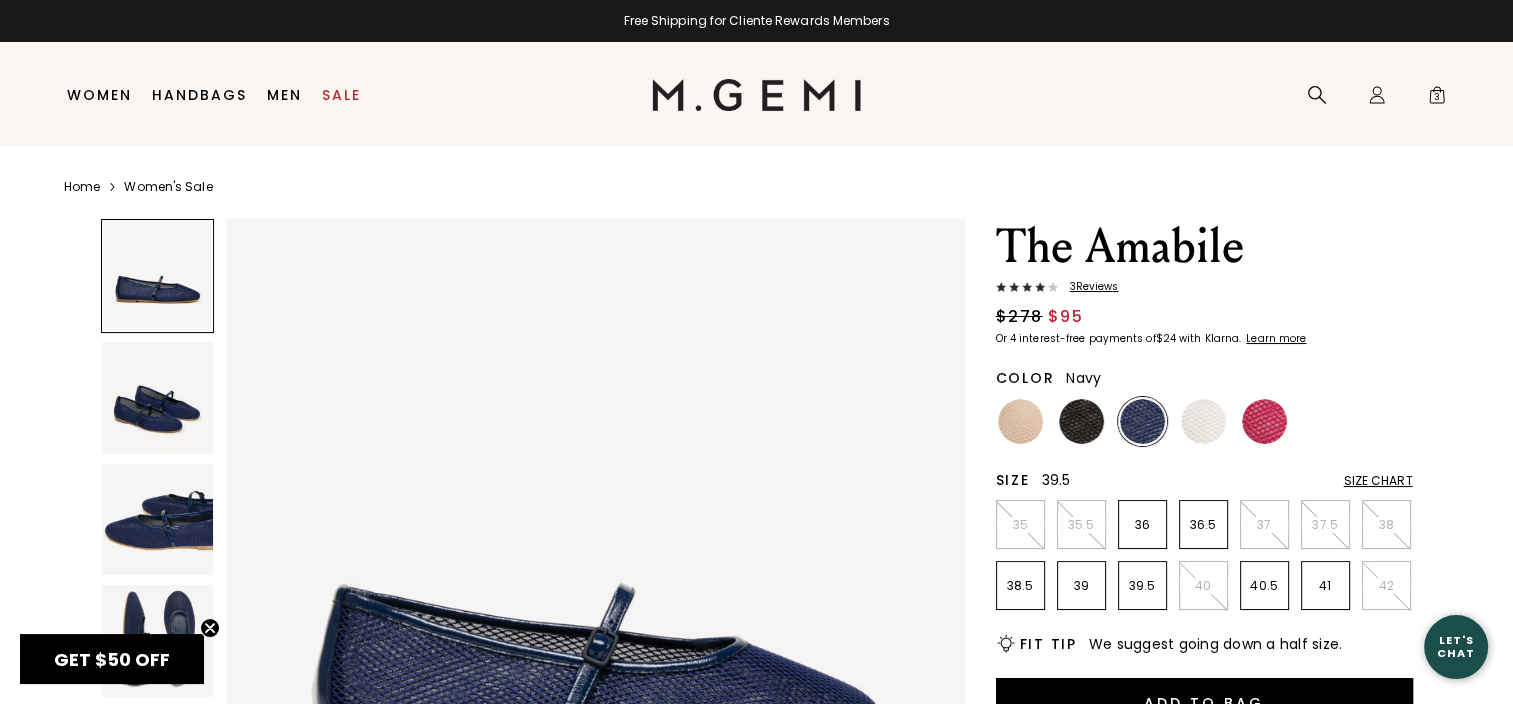 click on "39.5" at bounding box center (1142, 585) 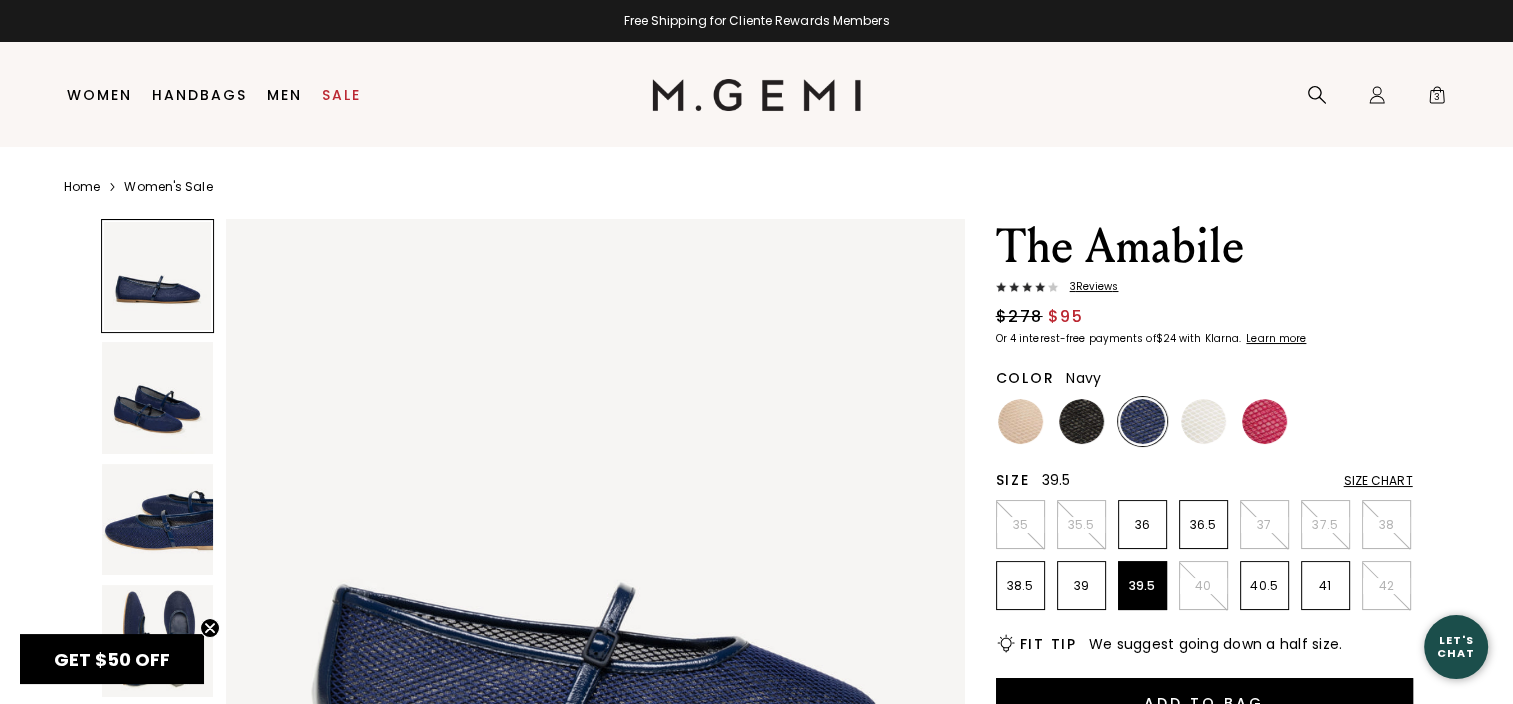 scroll, scrollTop: 0, scrollLeft: 0, axis: both 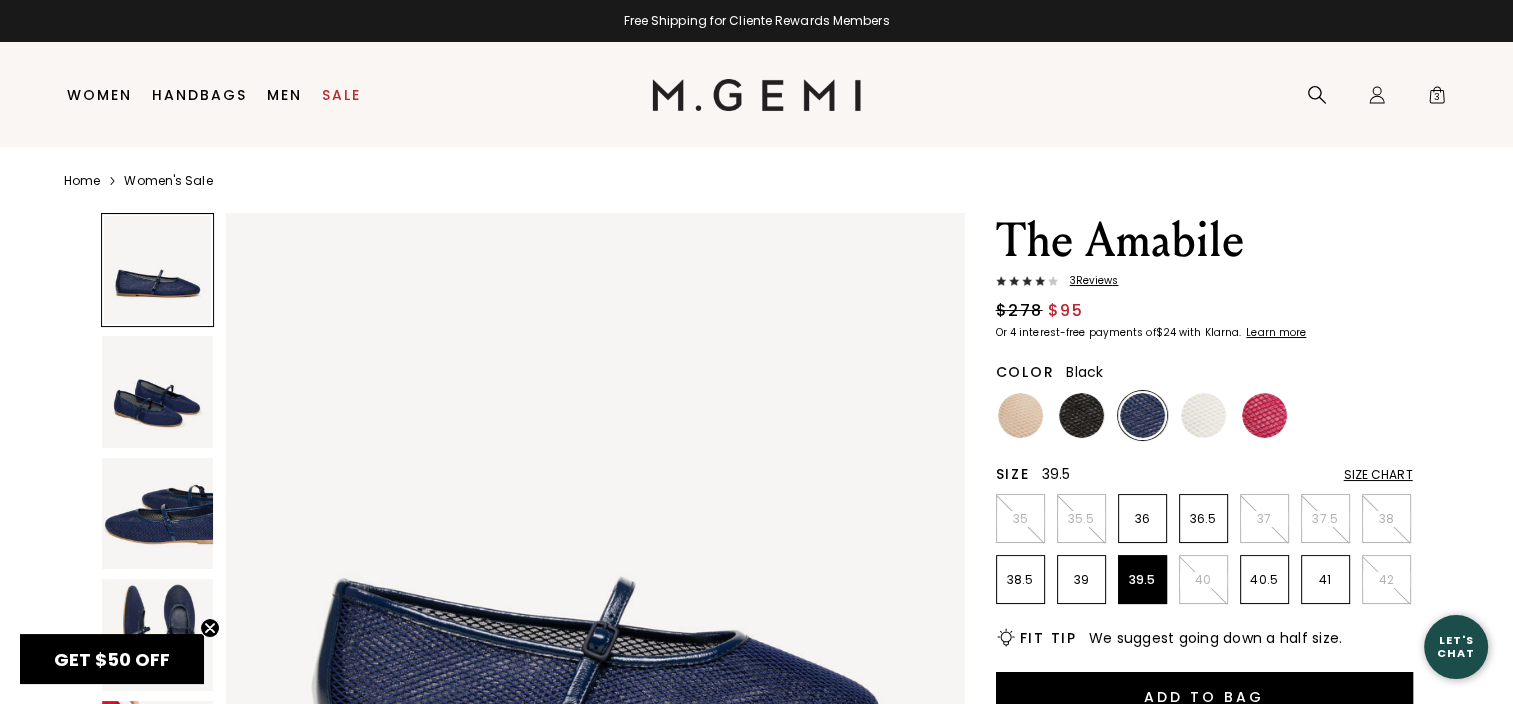 click at bounding box center [1081, 415] 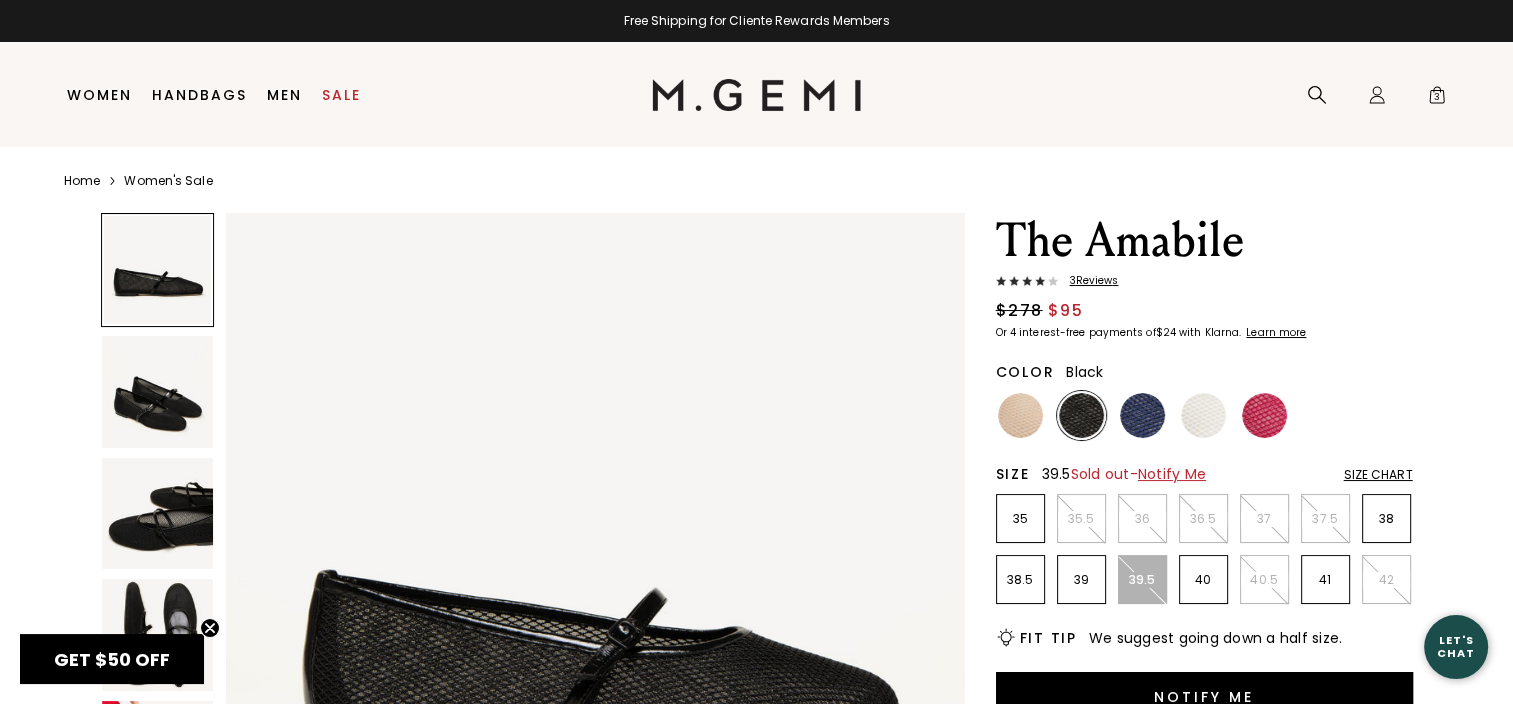 scroll, scrollTop: 0, scrollLeft: 0, axis: both 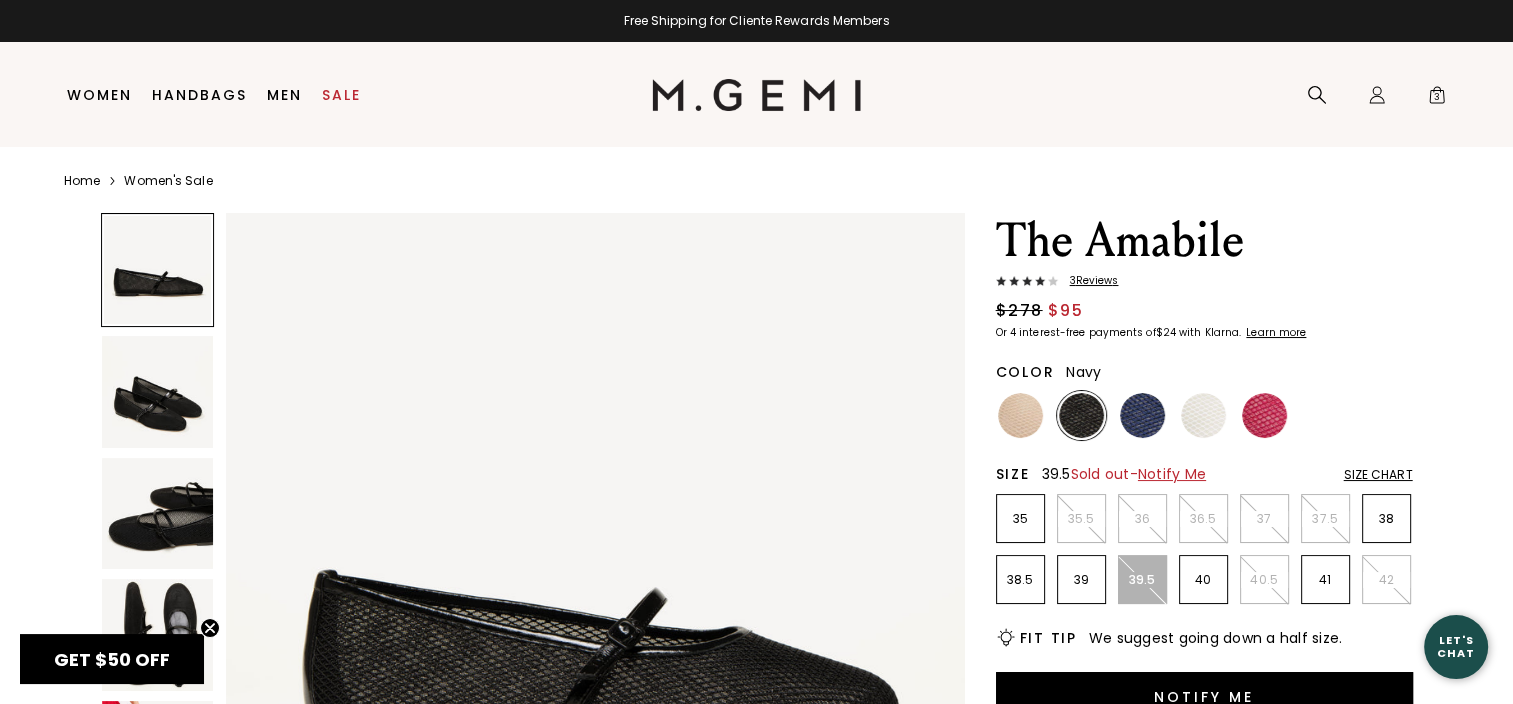 click at bounding box center (1142, 415) 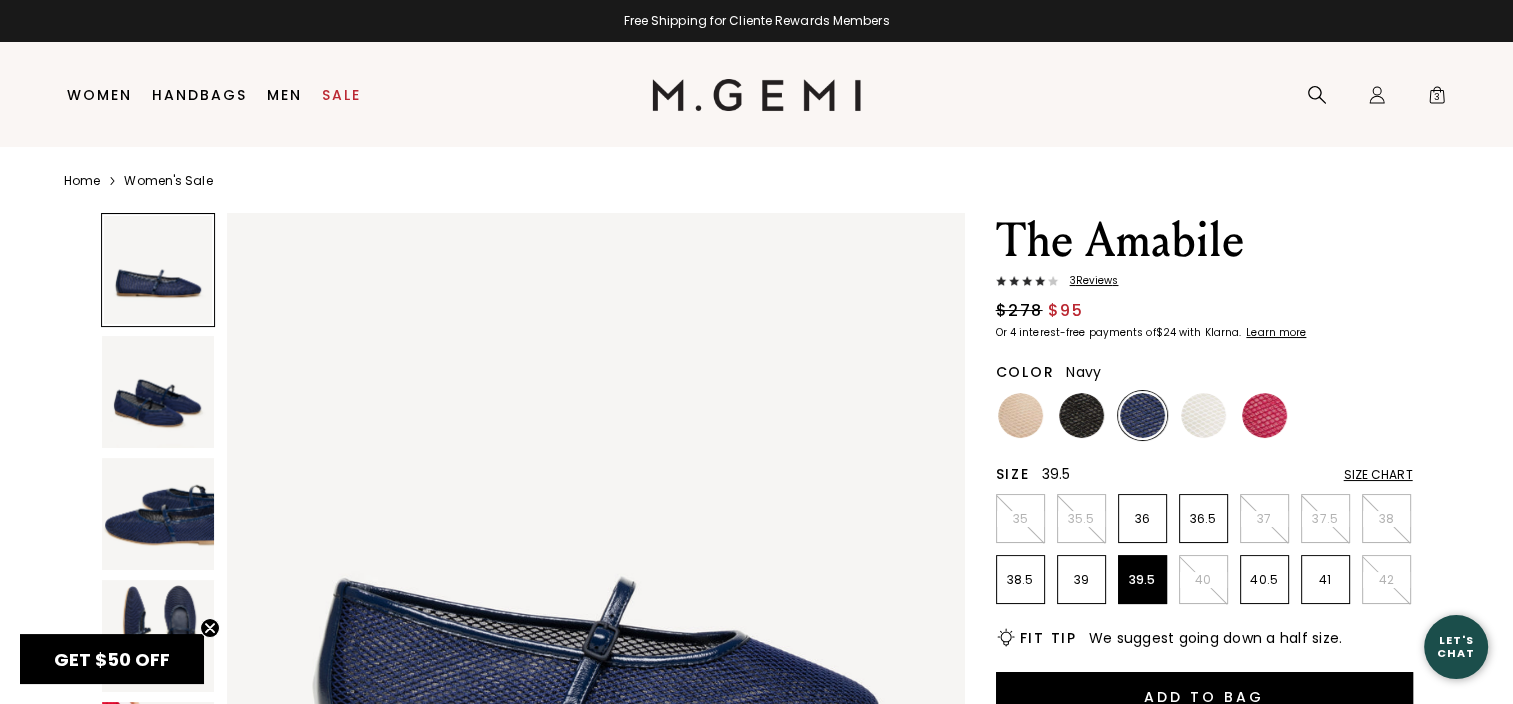 scroll, scrollTop: 0, scrollLeft: 0, axis: both 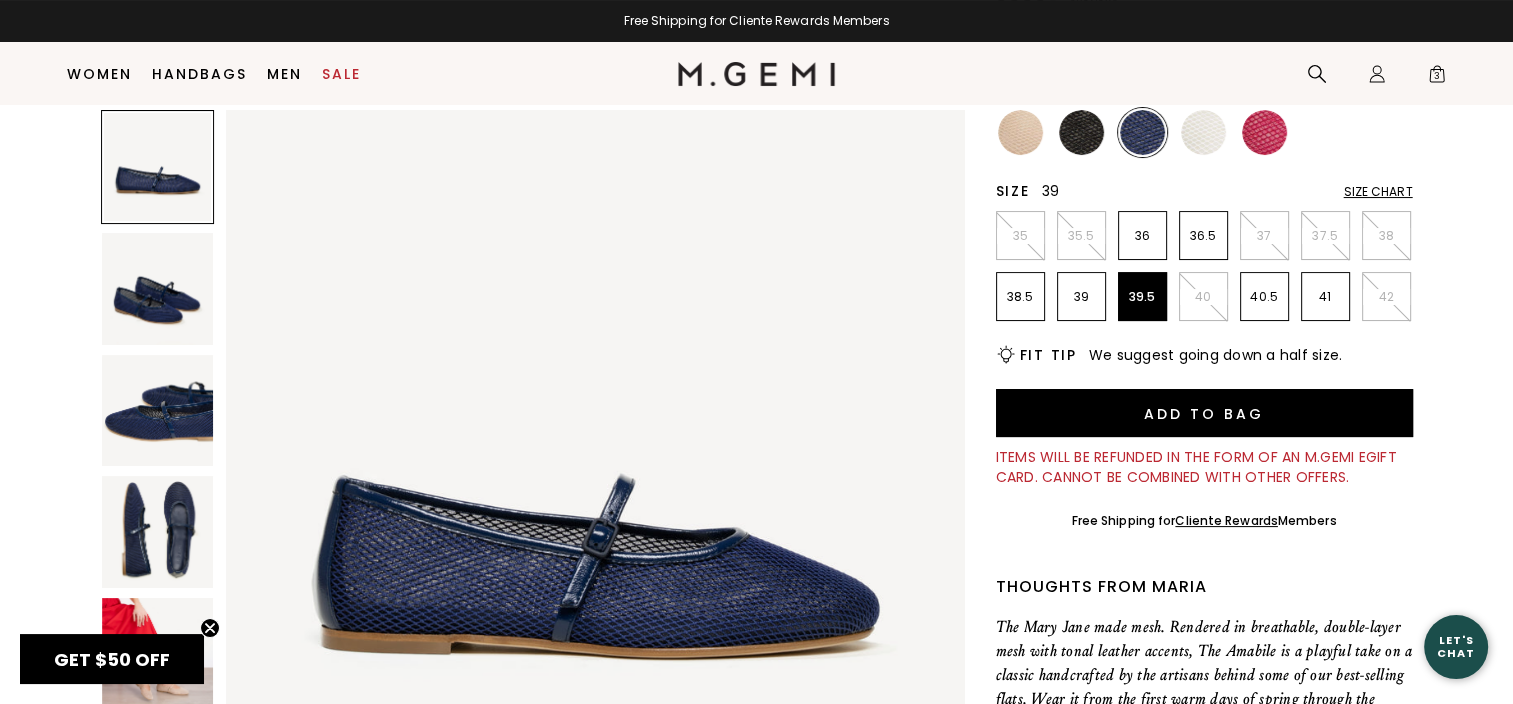 click on "39" at bounding box center (1081, 296) 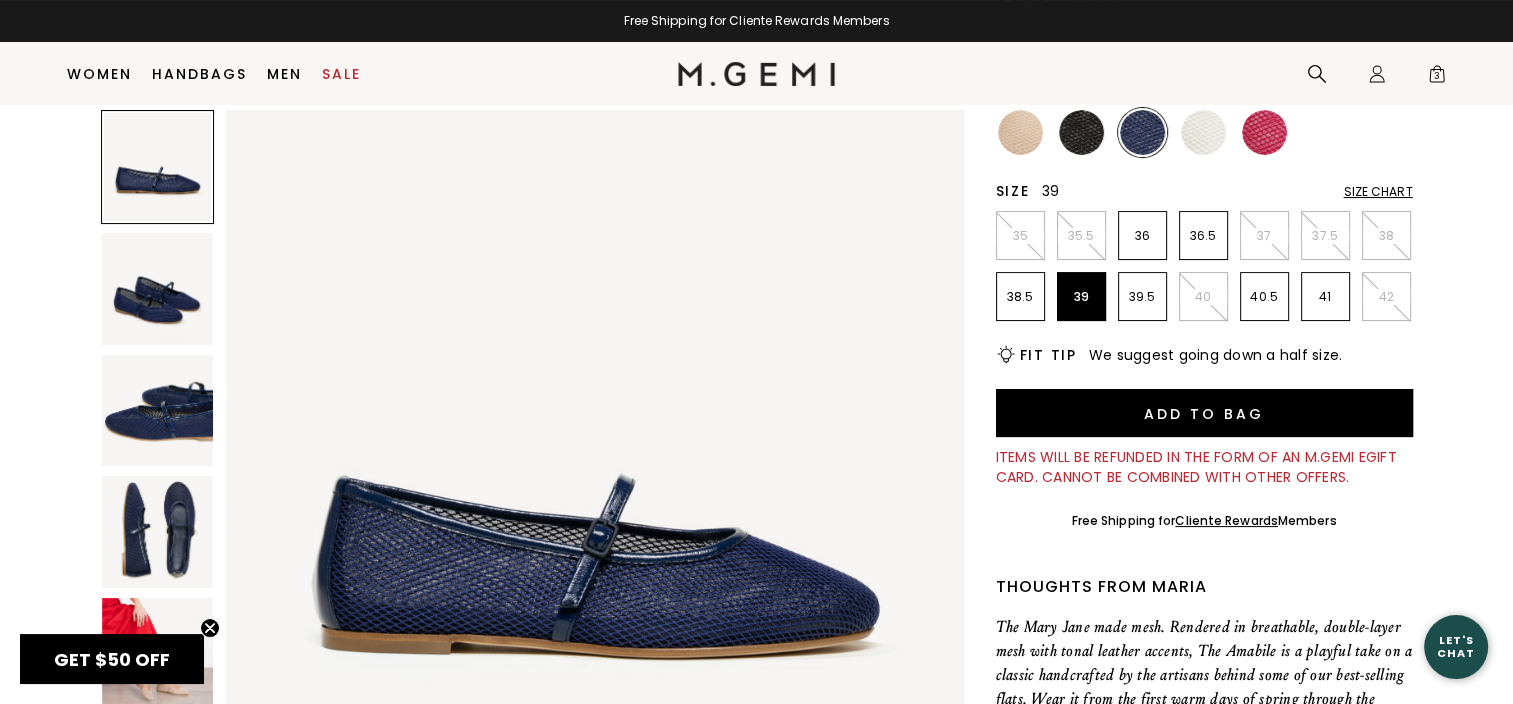 scroll, scrollTop: 0, scrollLeft: 0, axis: both 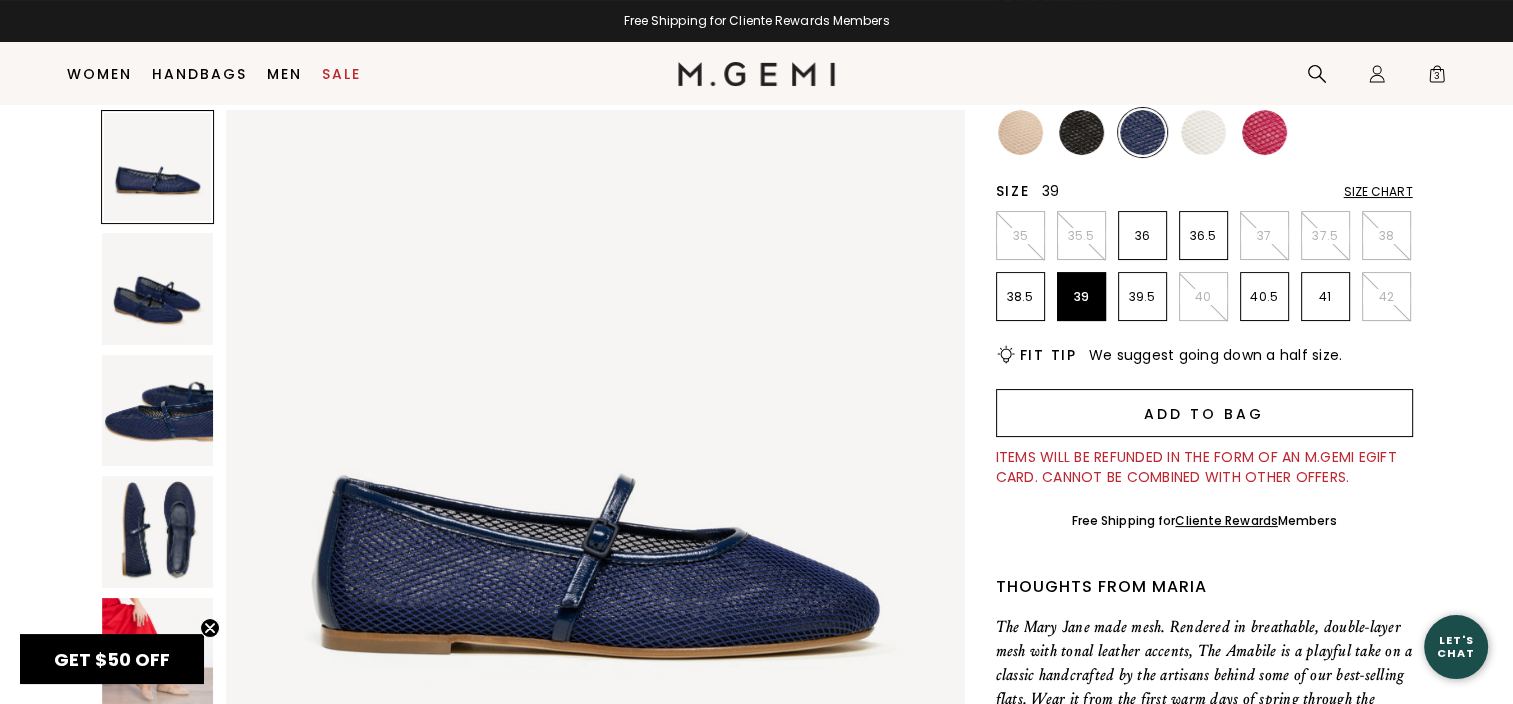click on "Add to Bag" at bounding box center (1204, 413) 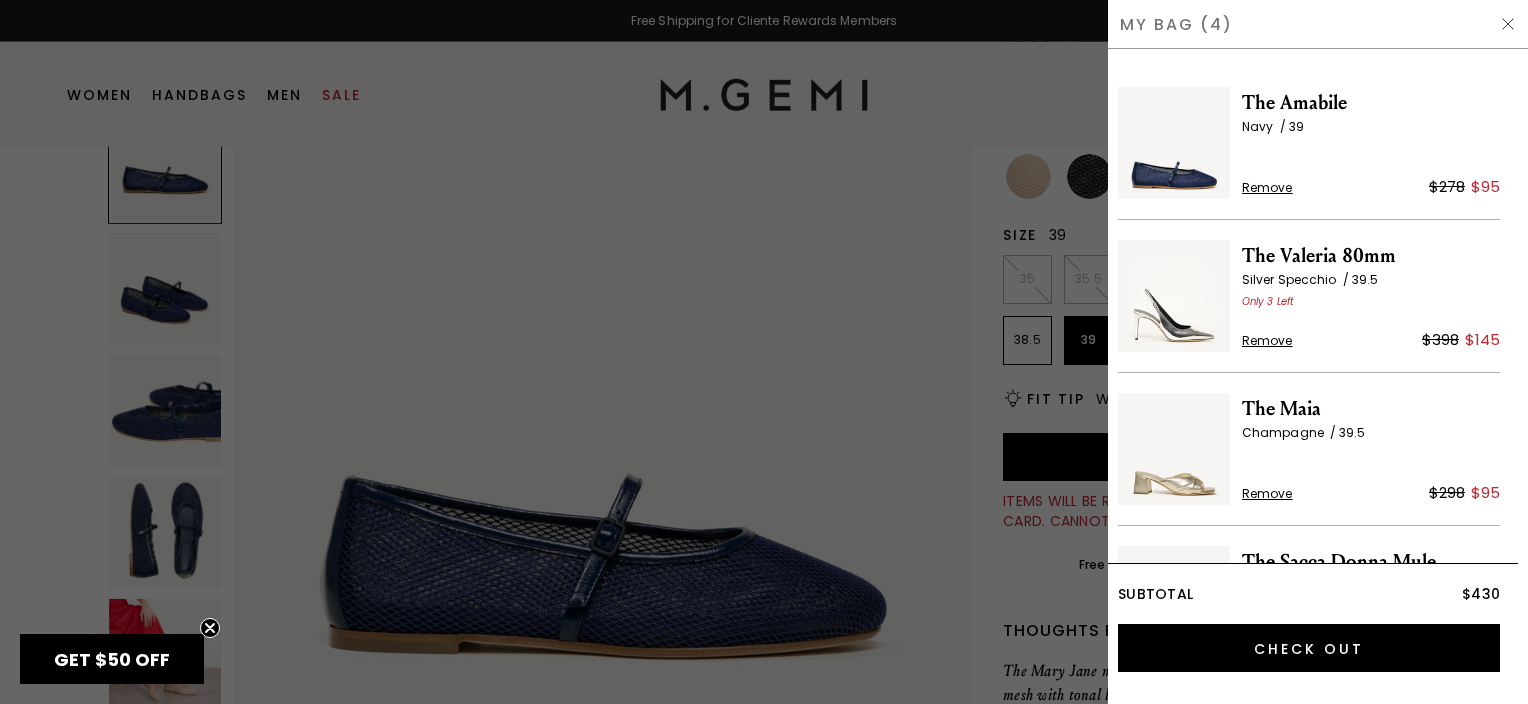 scroll, scrollTop: 0, scrollLeft: 0, axis: both 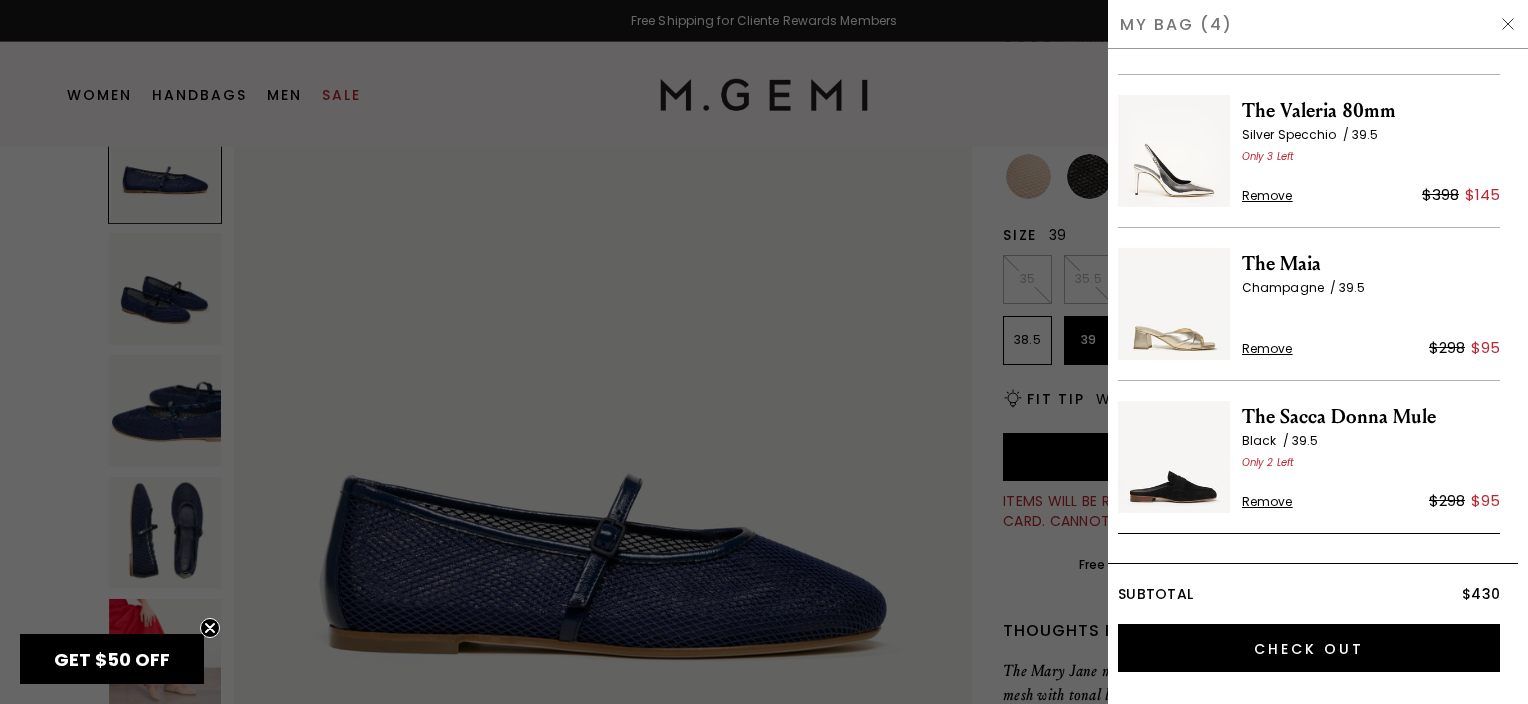 click on "Remove" at bounding box center [1267, 349] 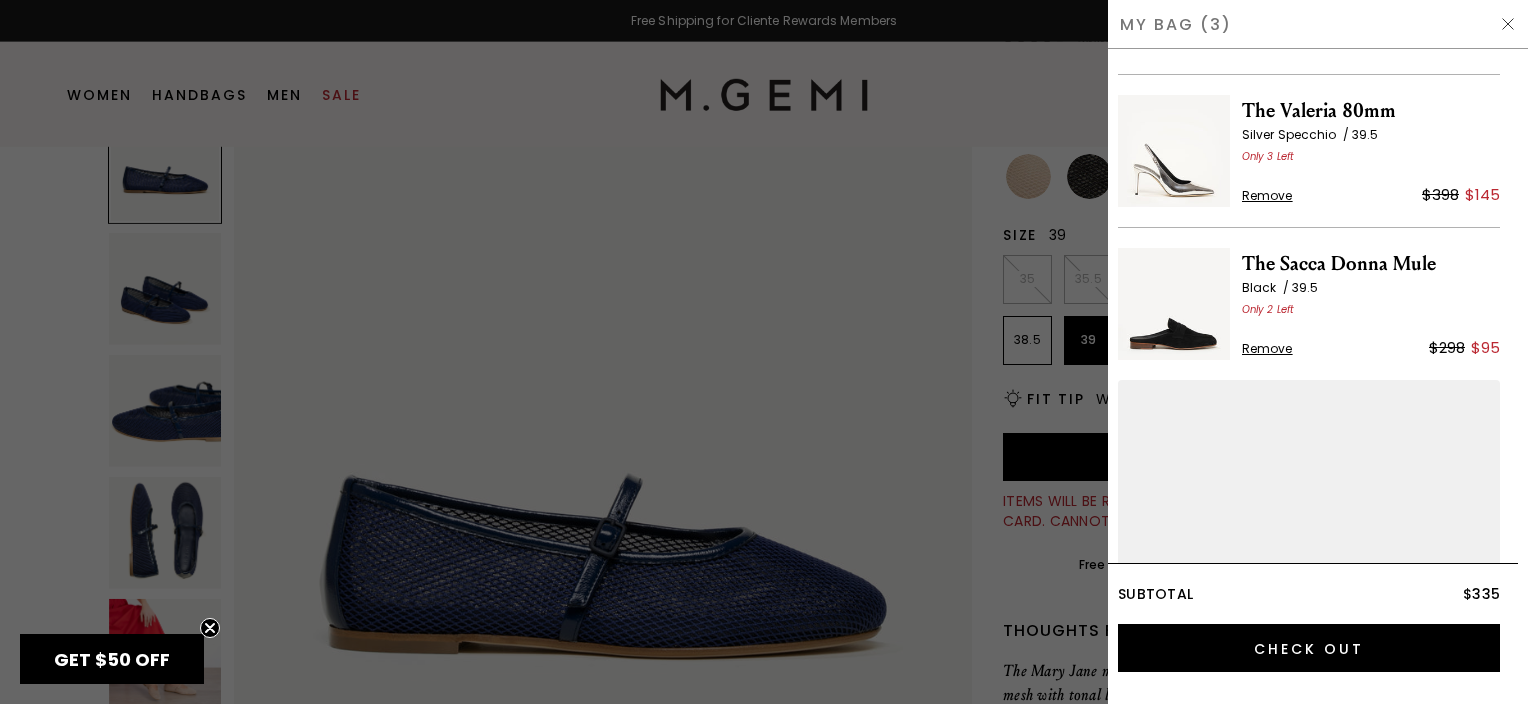 scroll, scrollTop: 0, scrollLeft: 0, axis: both 